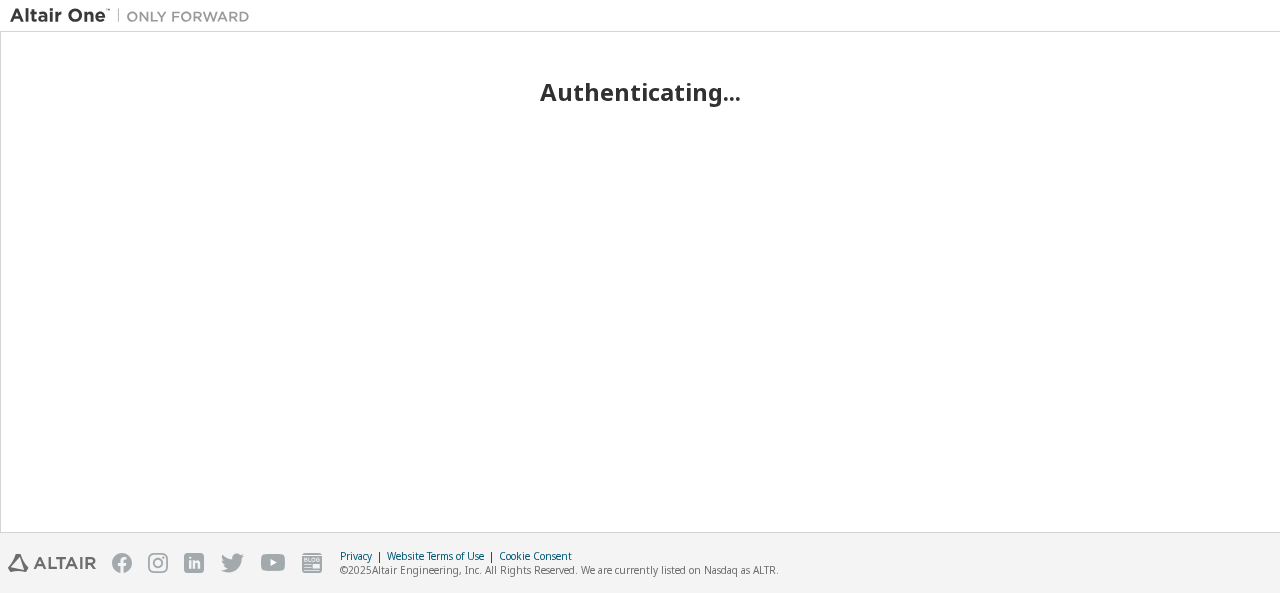 scroll, scrollTop: 0, scrollLeft: 0, axis: both 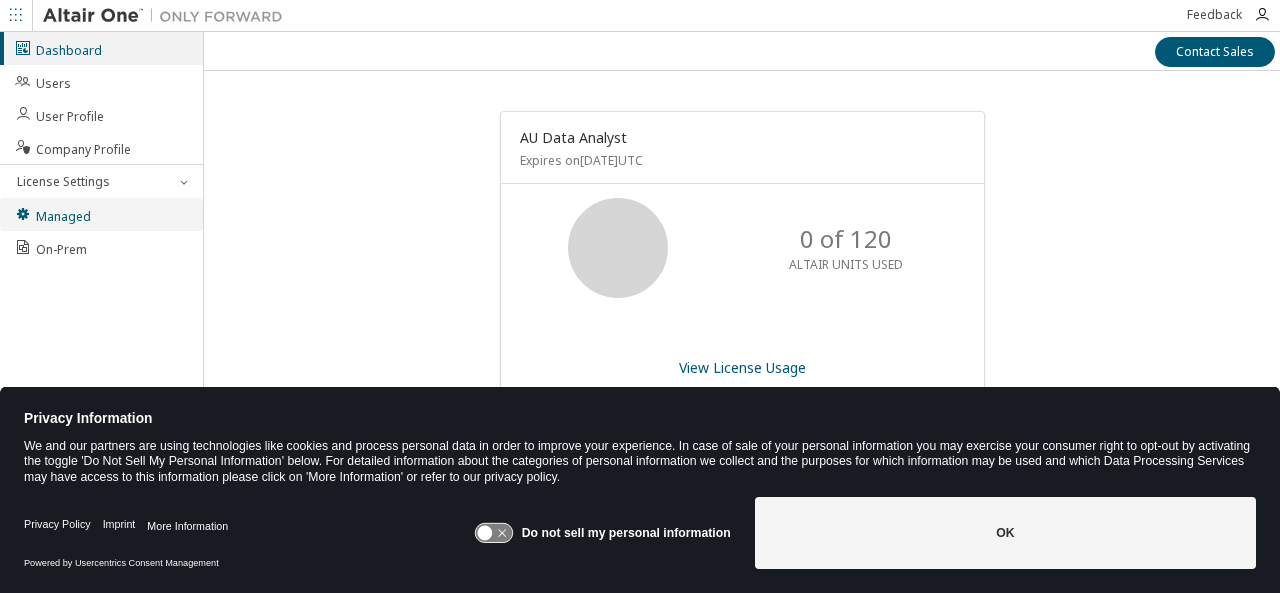 click on "Managed" at bounding box center [52, 214] 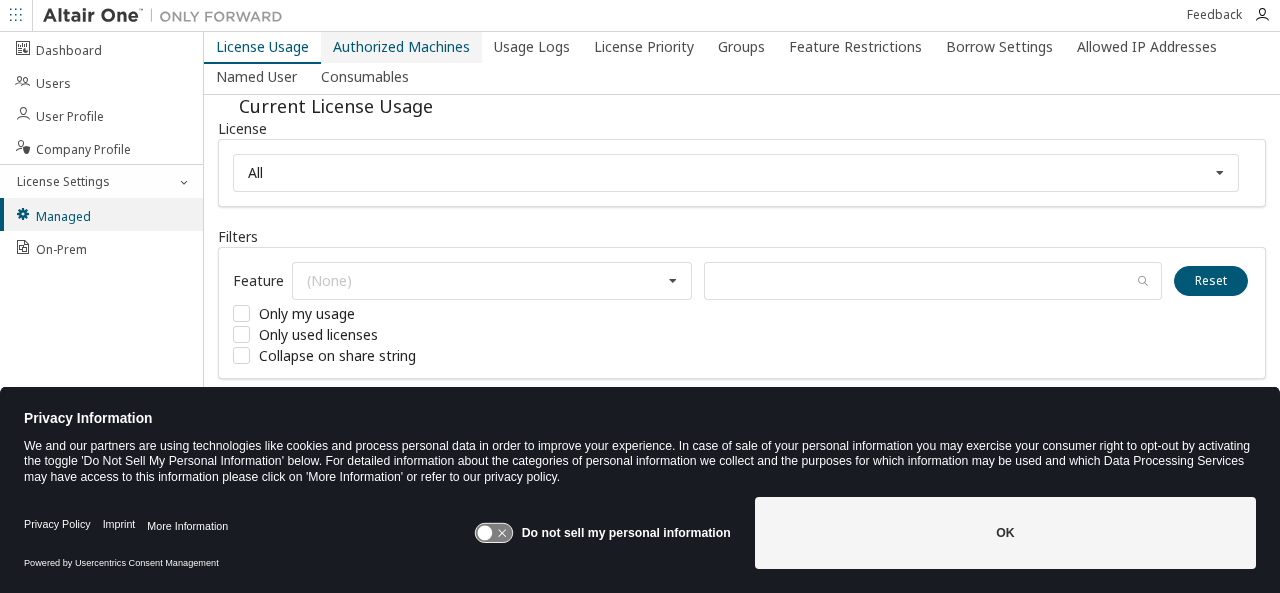click on "Authorized Machines" at bounding box center [401, 47] 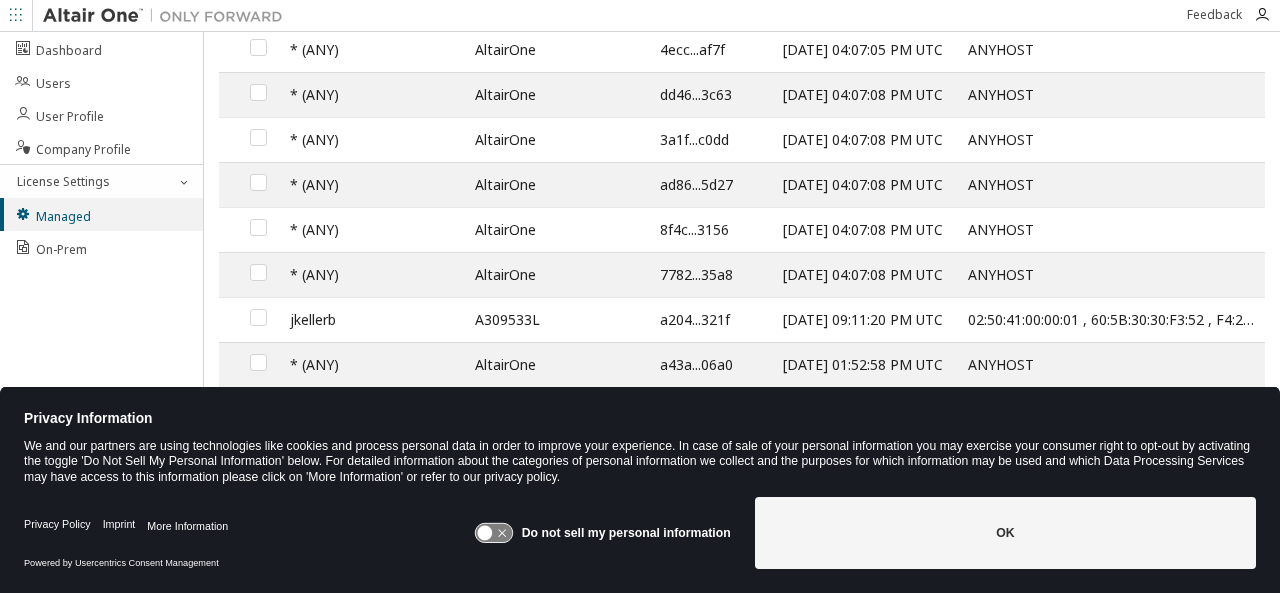scroll, scrollTop: 0, scrollLeft: 0, axis: both 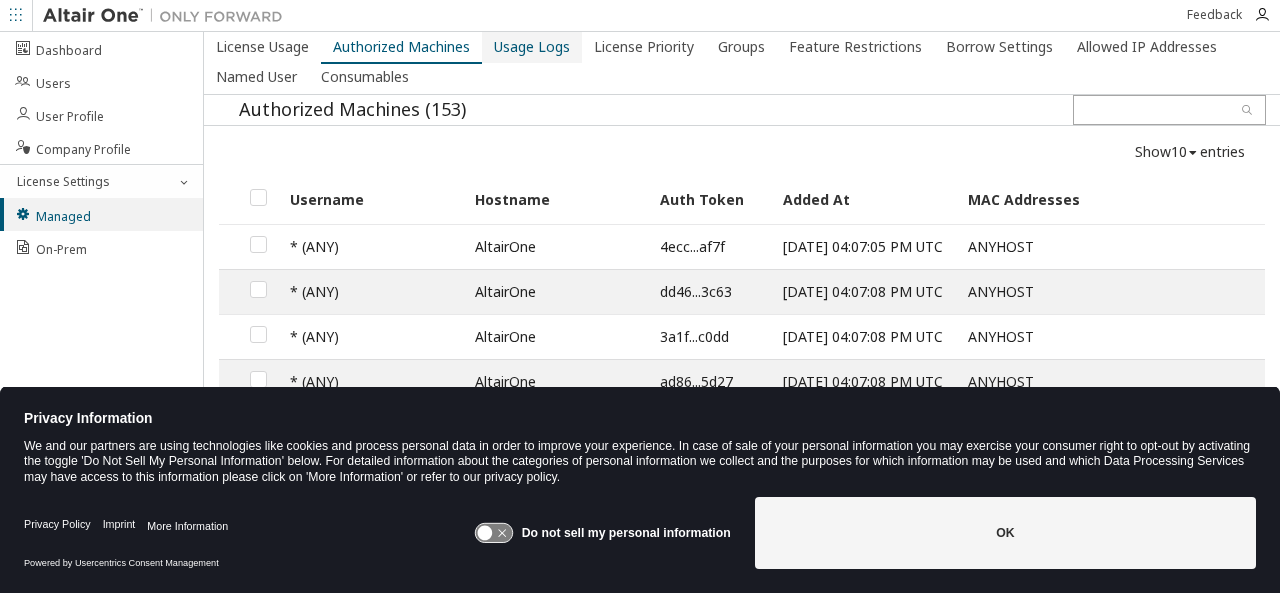 click on "Usage Logs" at bounding box center (532, 47) 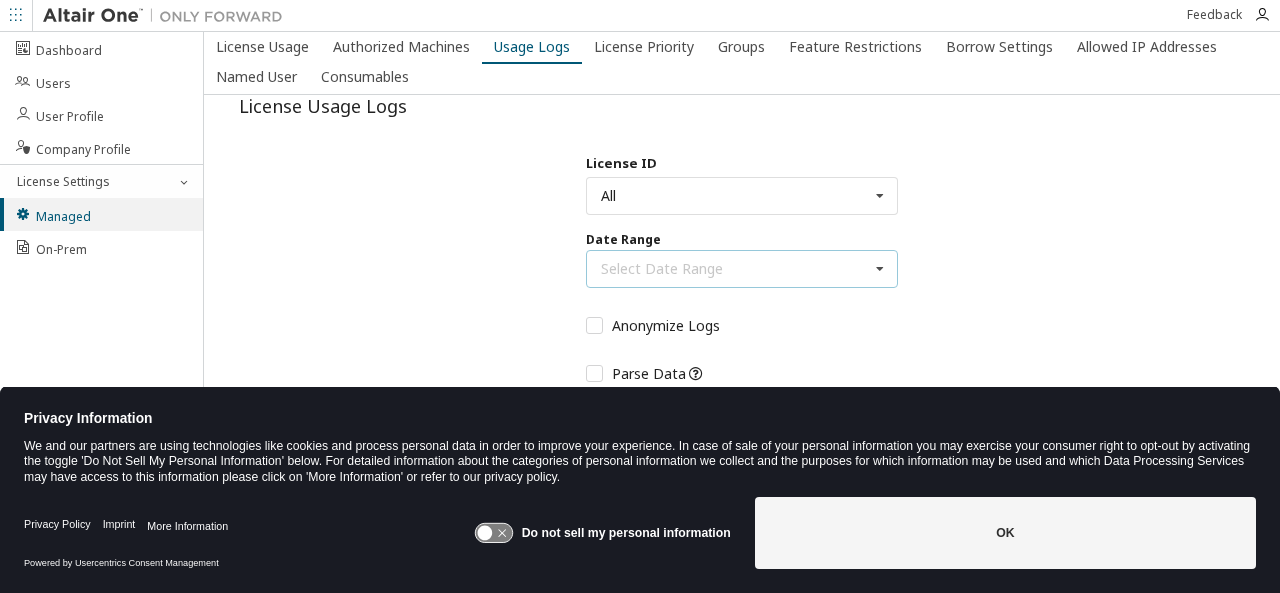 click at bounding box center (880, 269) 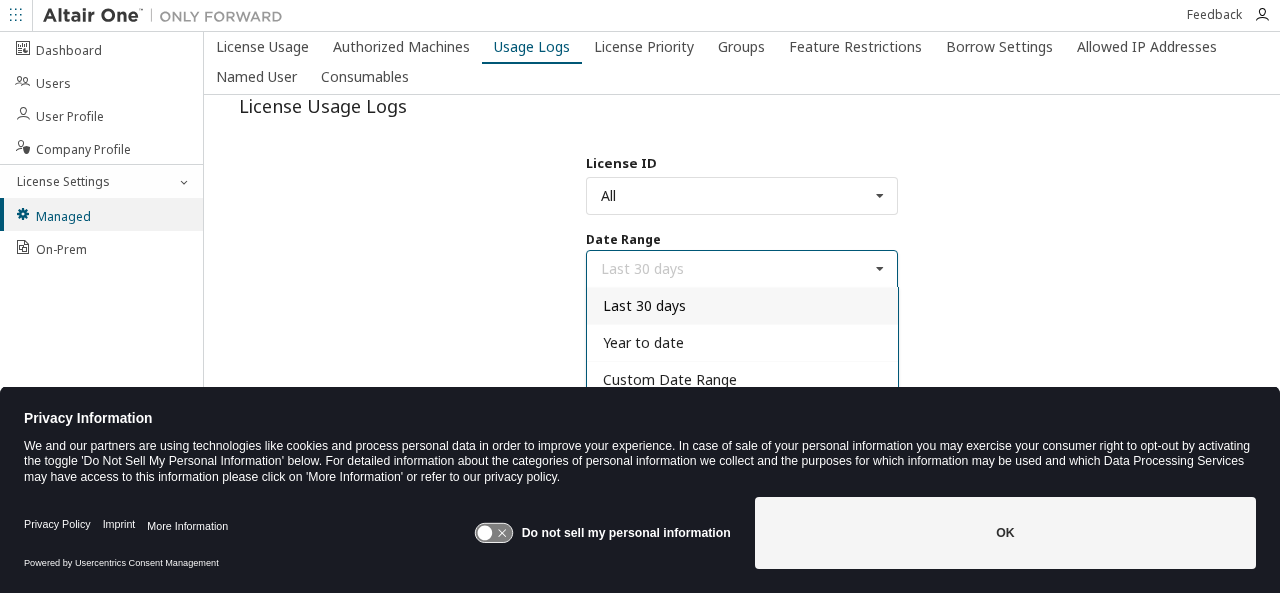 click on "Last 30 days" at bounding box center (742, 305) 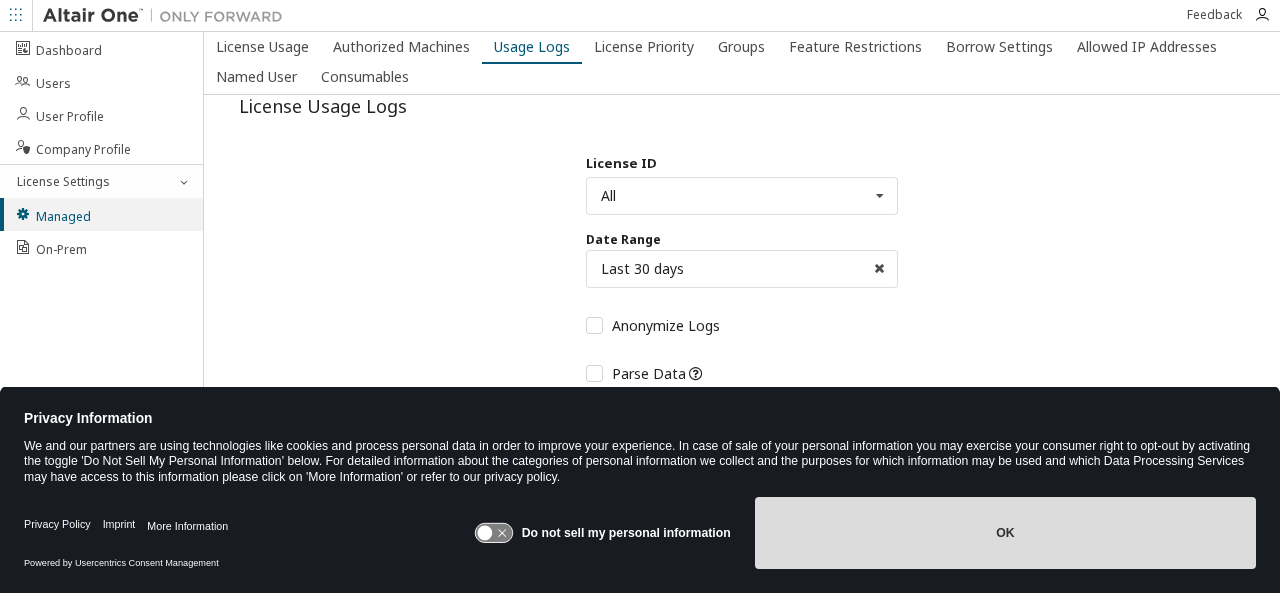 click on "OK" at bounding box center [1005, 533] 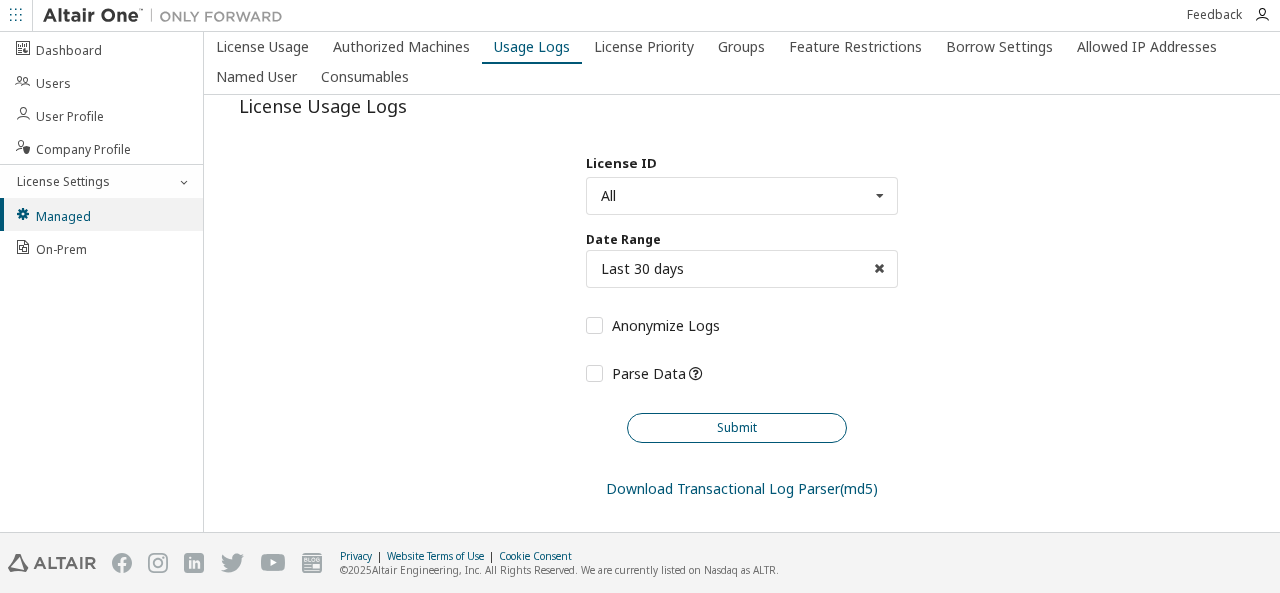 click on "Submit" at bounding box center (737, 428) 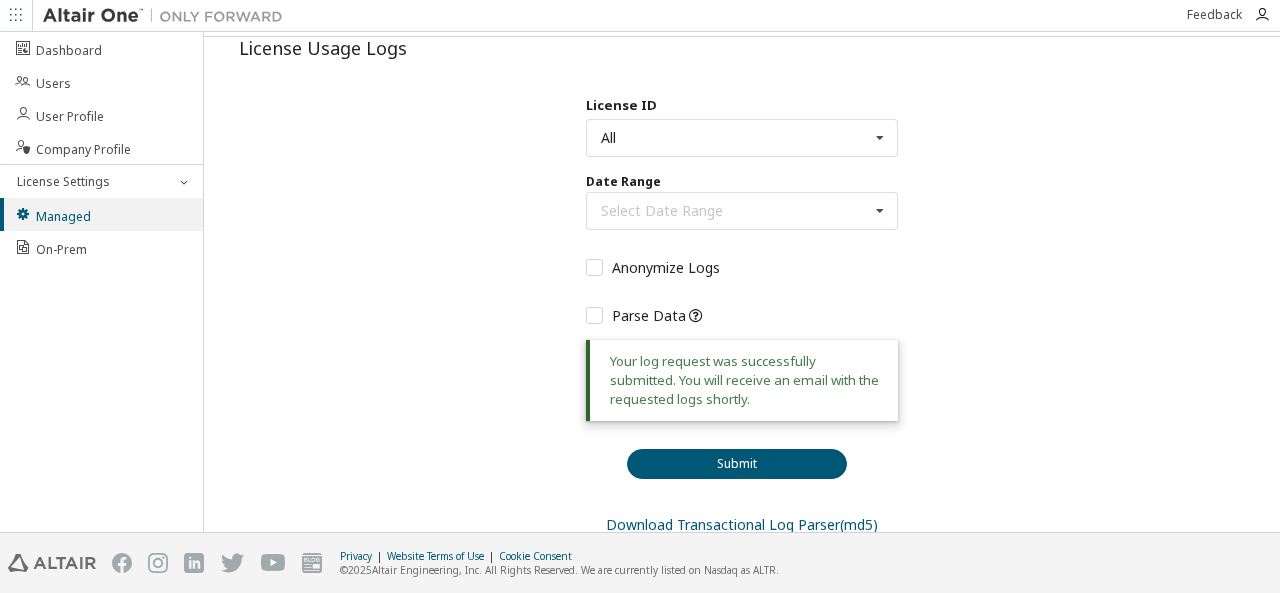 scroll, scrollTop: 0, scrollLeft: 0, axis: both 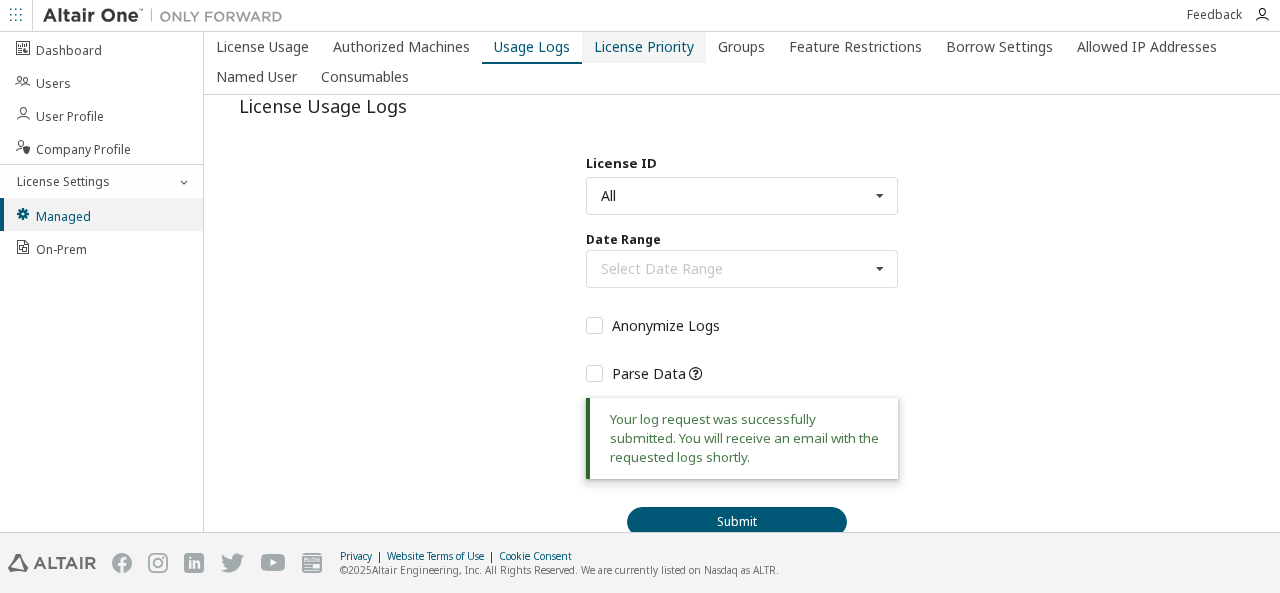 click on "License Priority" at bounding box center [644, 47] 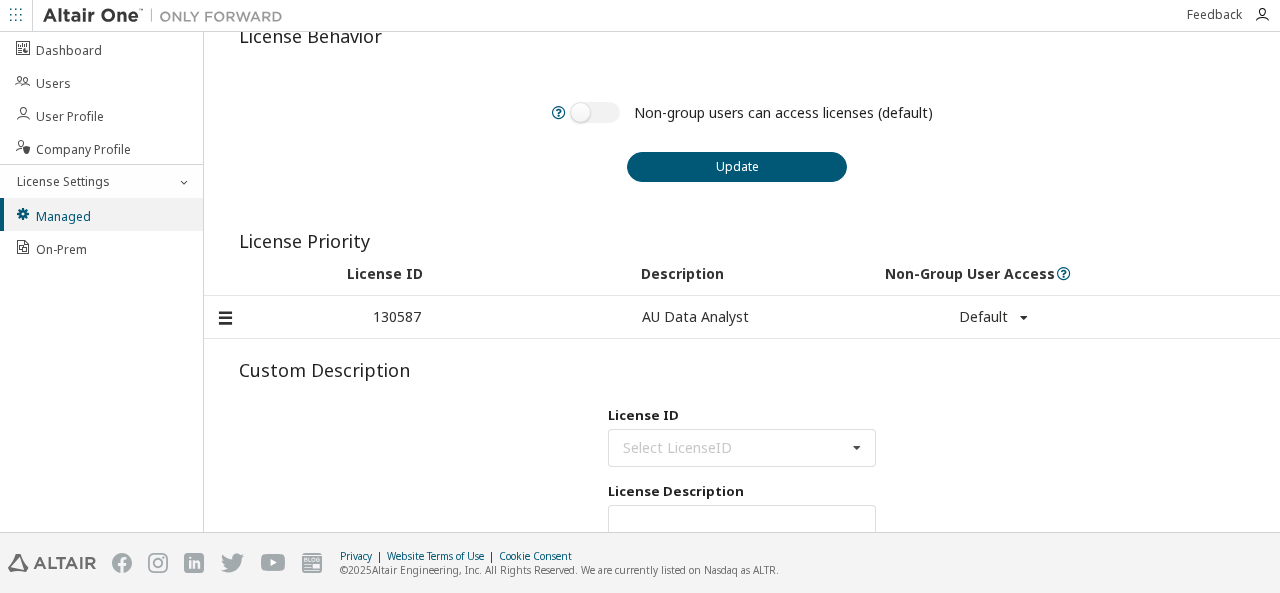 scroll, scrollTop: 0, scrollLeft: 0, axis: both 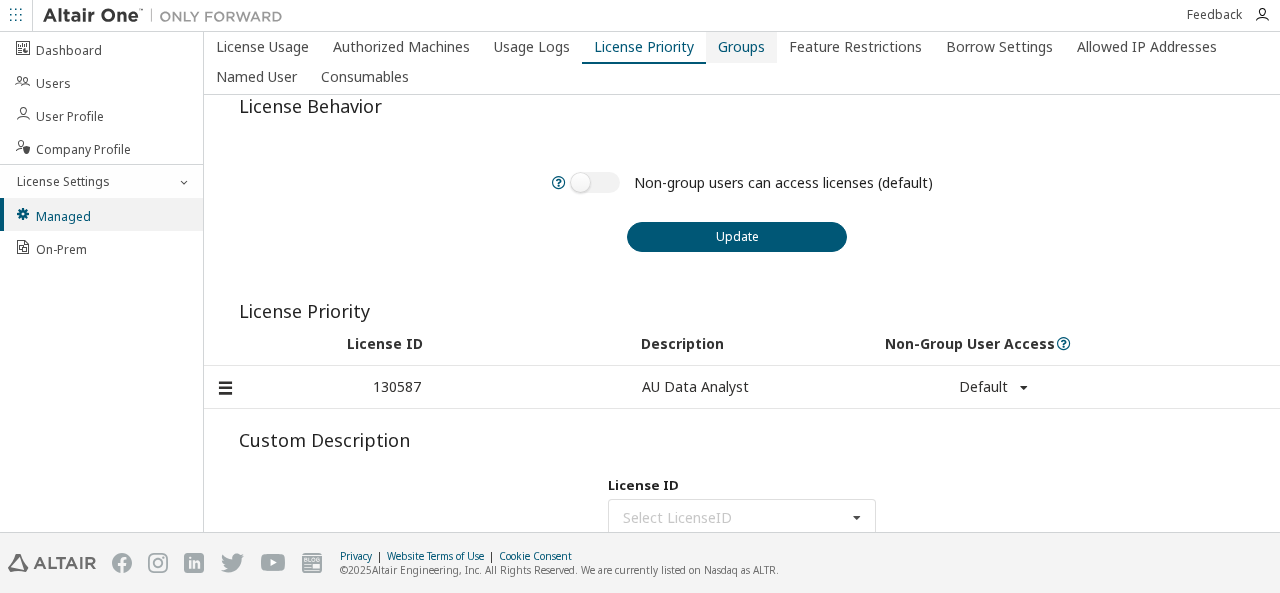 click on "Groups" at bounding box center (741, 47) 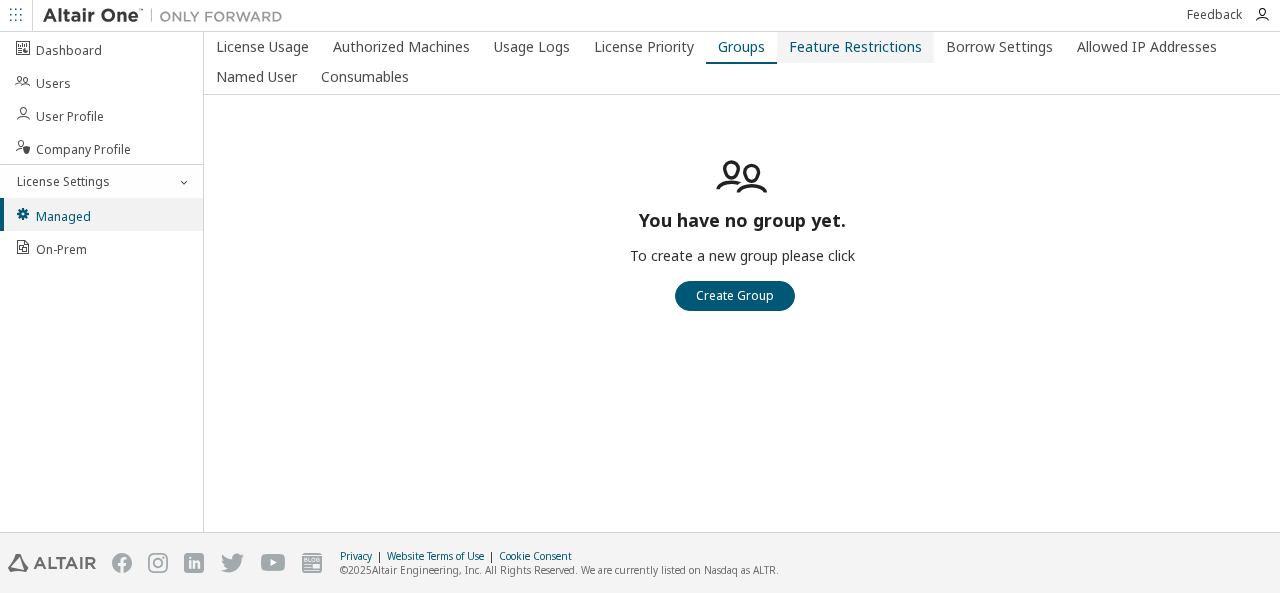 click on "Feature Restrictions" at bounding box center (855, 47) 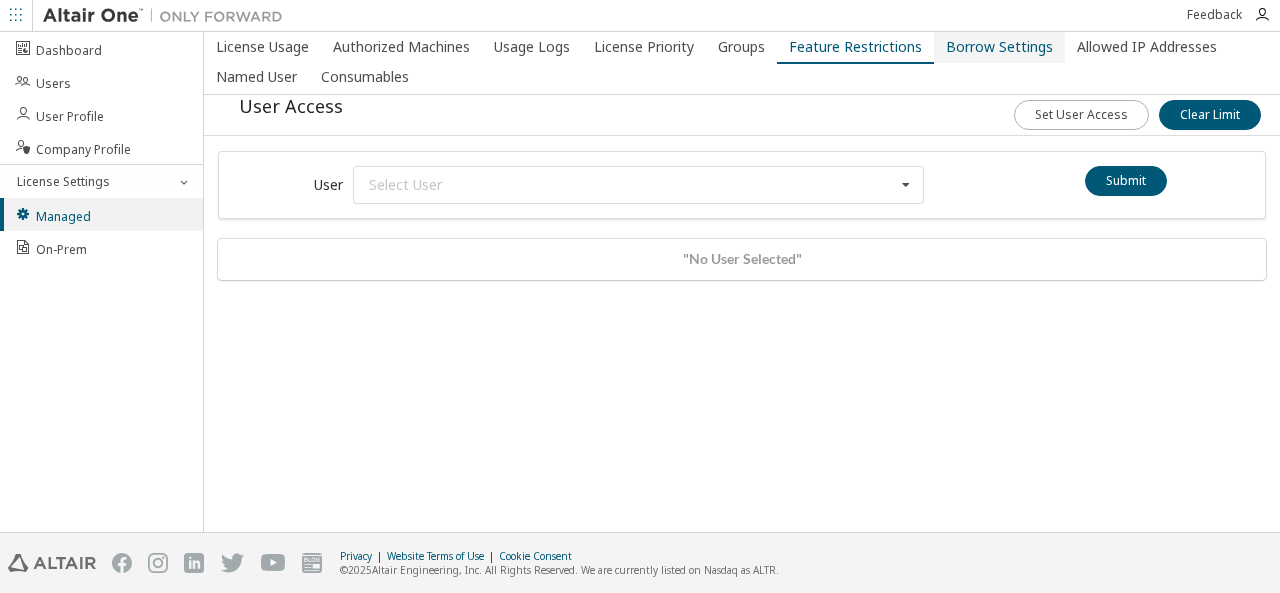 click on "Borrow Settings" at bounding box center [999, 47] 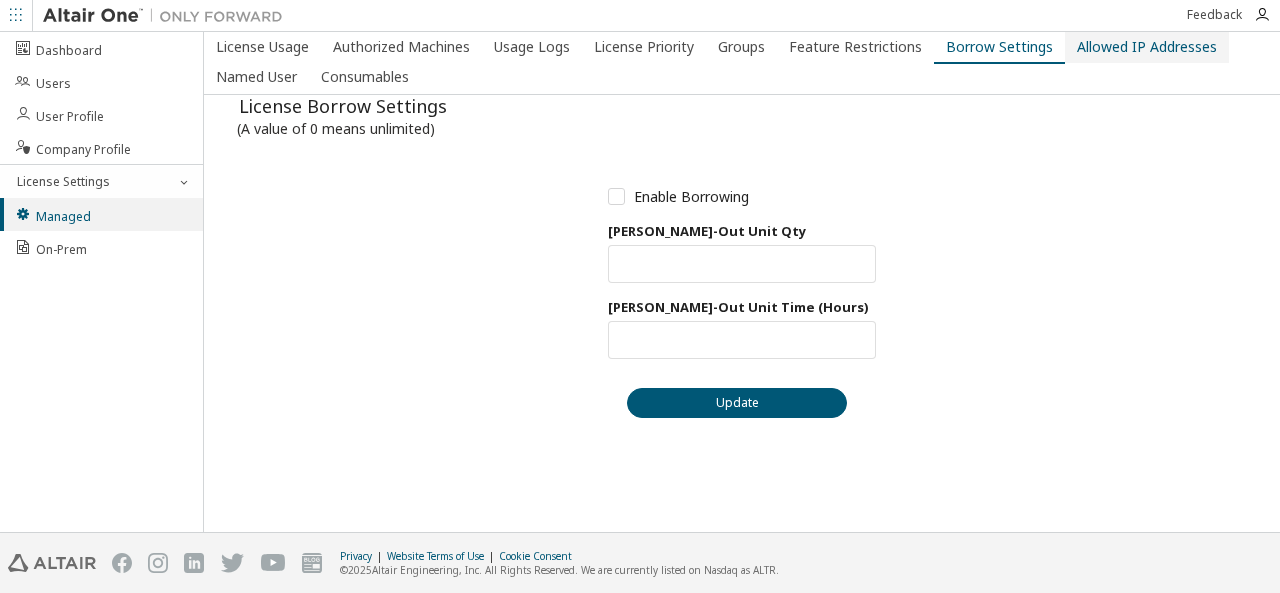 click on "Allowed IP Addresses" at bounding box center (1147, 47) 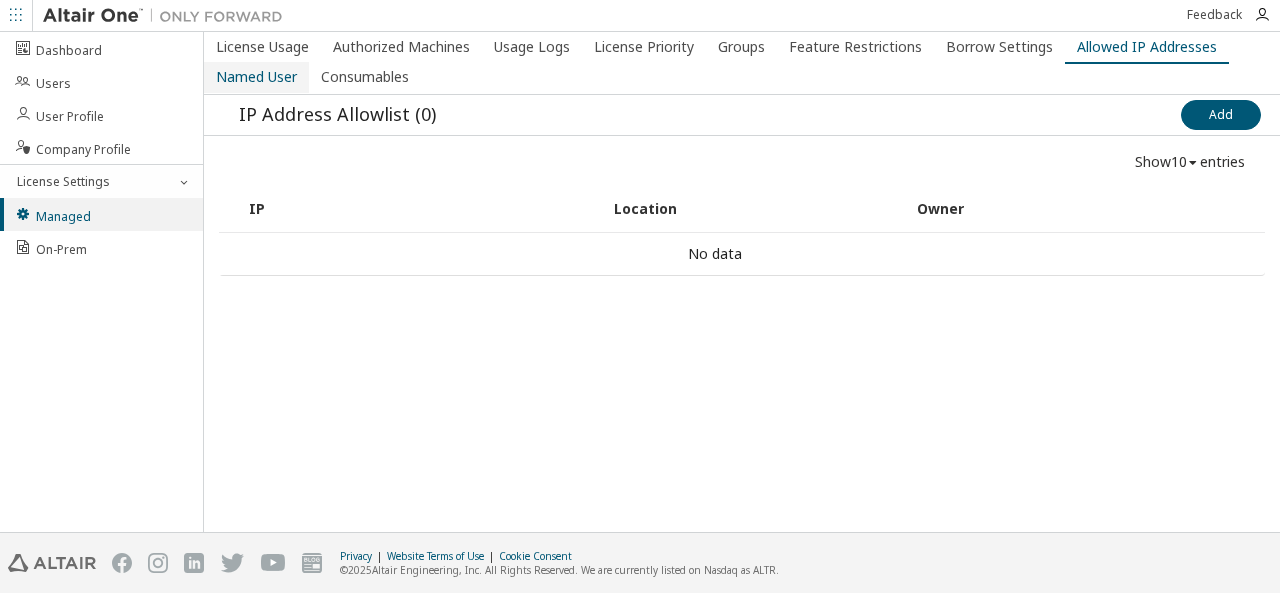 click on "Named User" at bounding box center (256, 77) 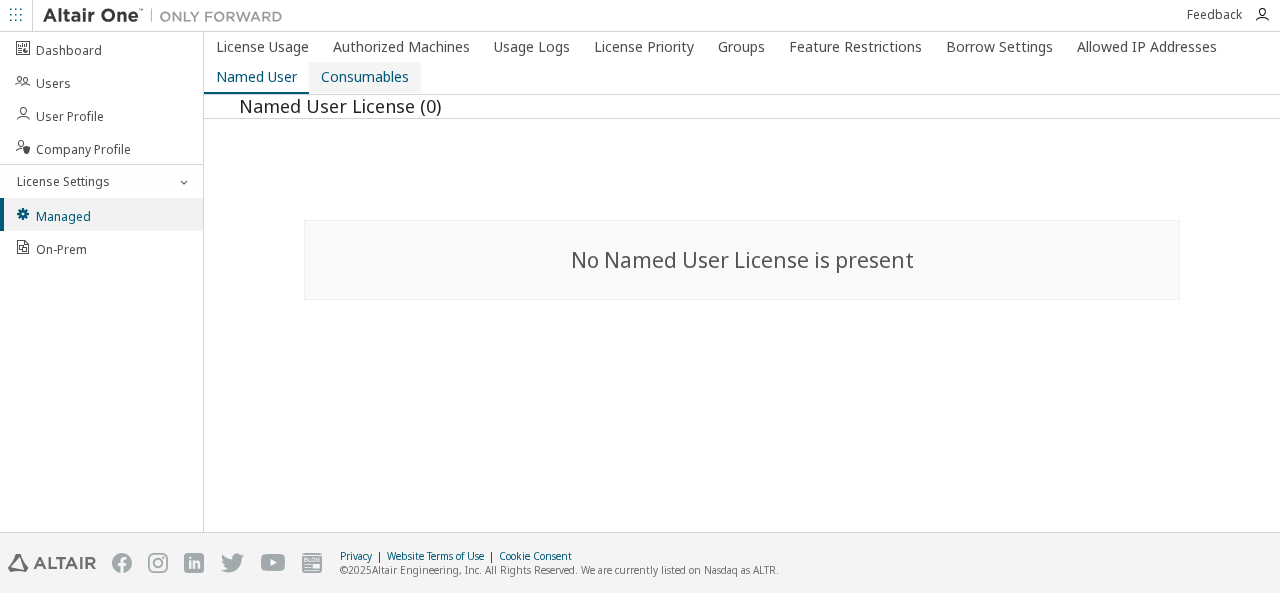click on "Consumables" at bounding box center (365, 77) 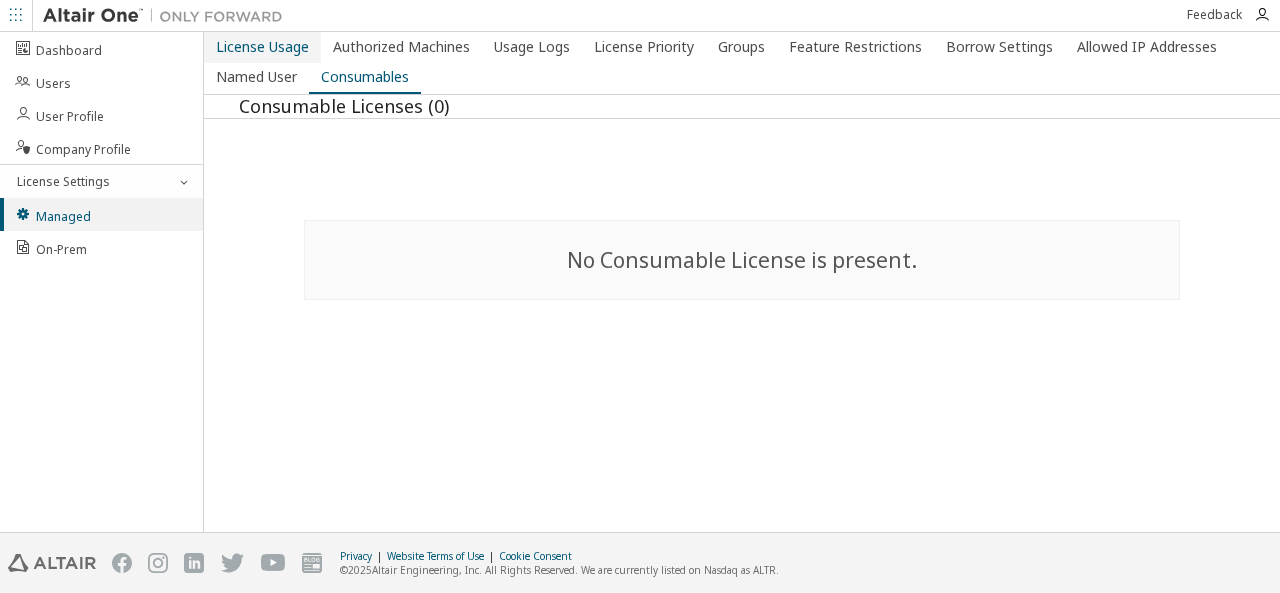click on "License Usage" at bounding box center (262, 47) 